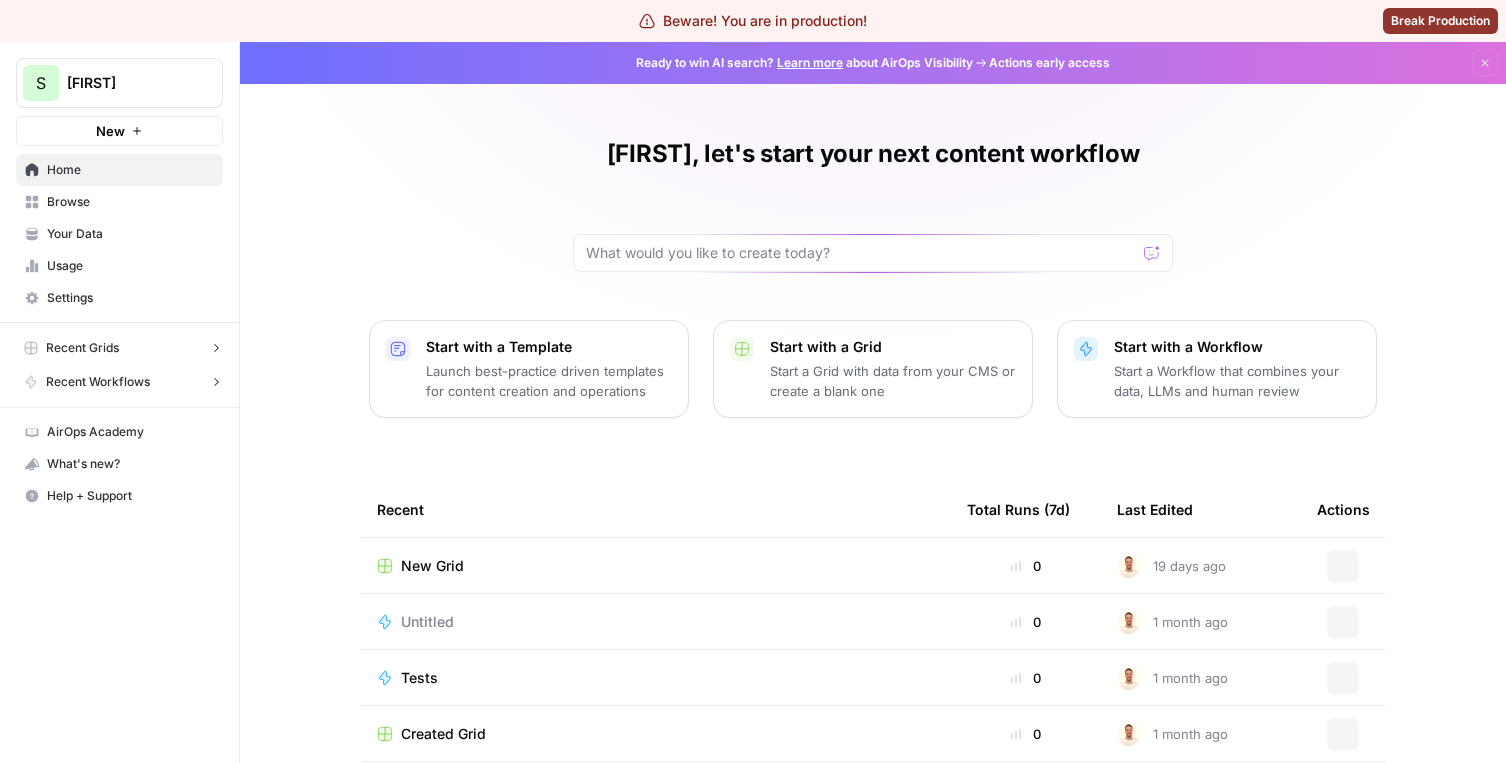 scroll, scrollTop: 0, scrollLeft: 0, axis: both 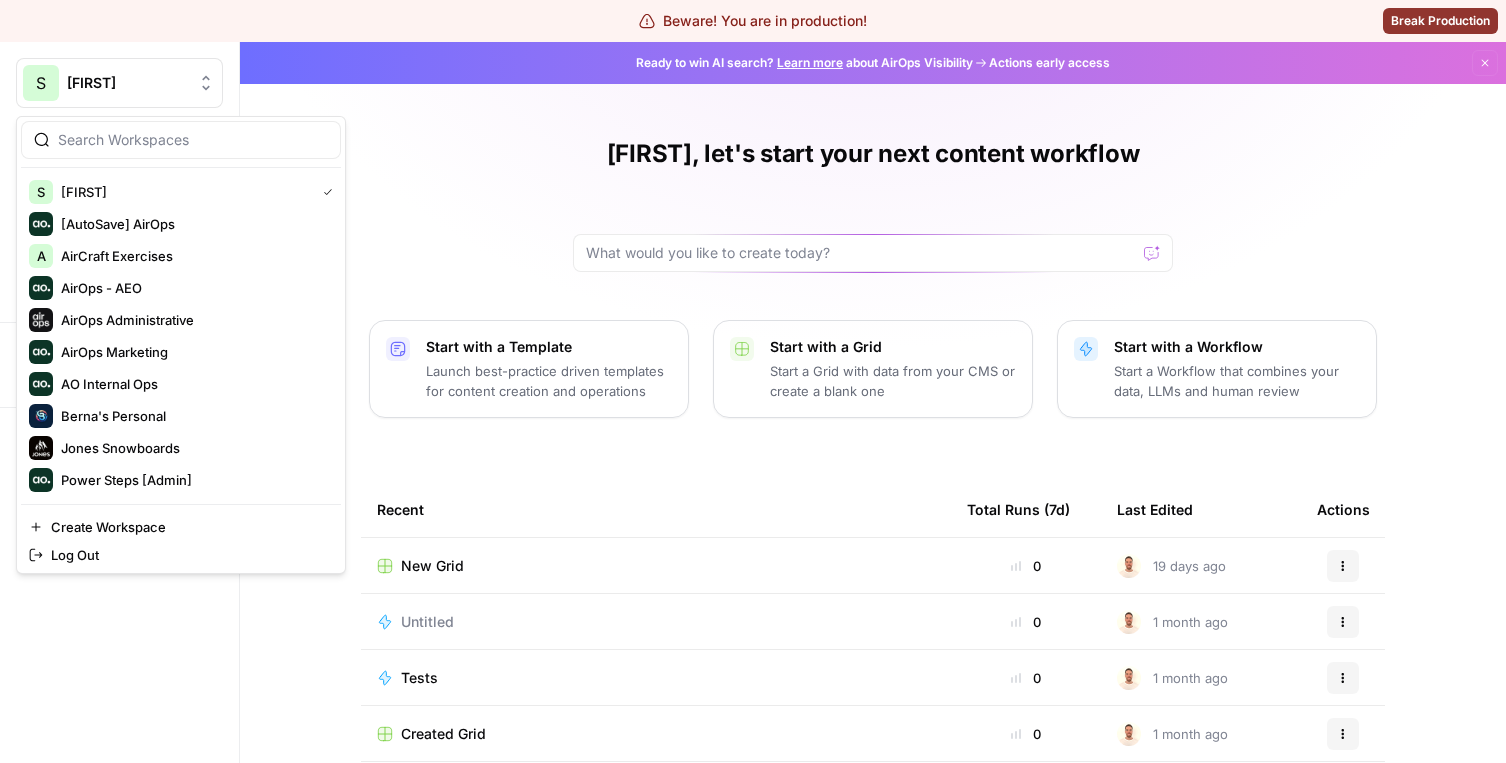 click on "[FIRST]" at bounding box center [127, 83] 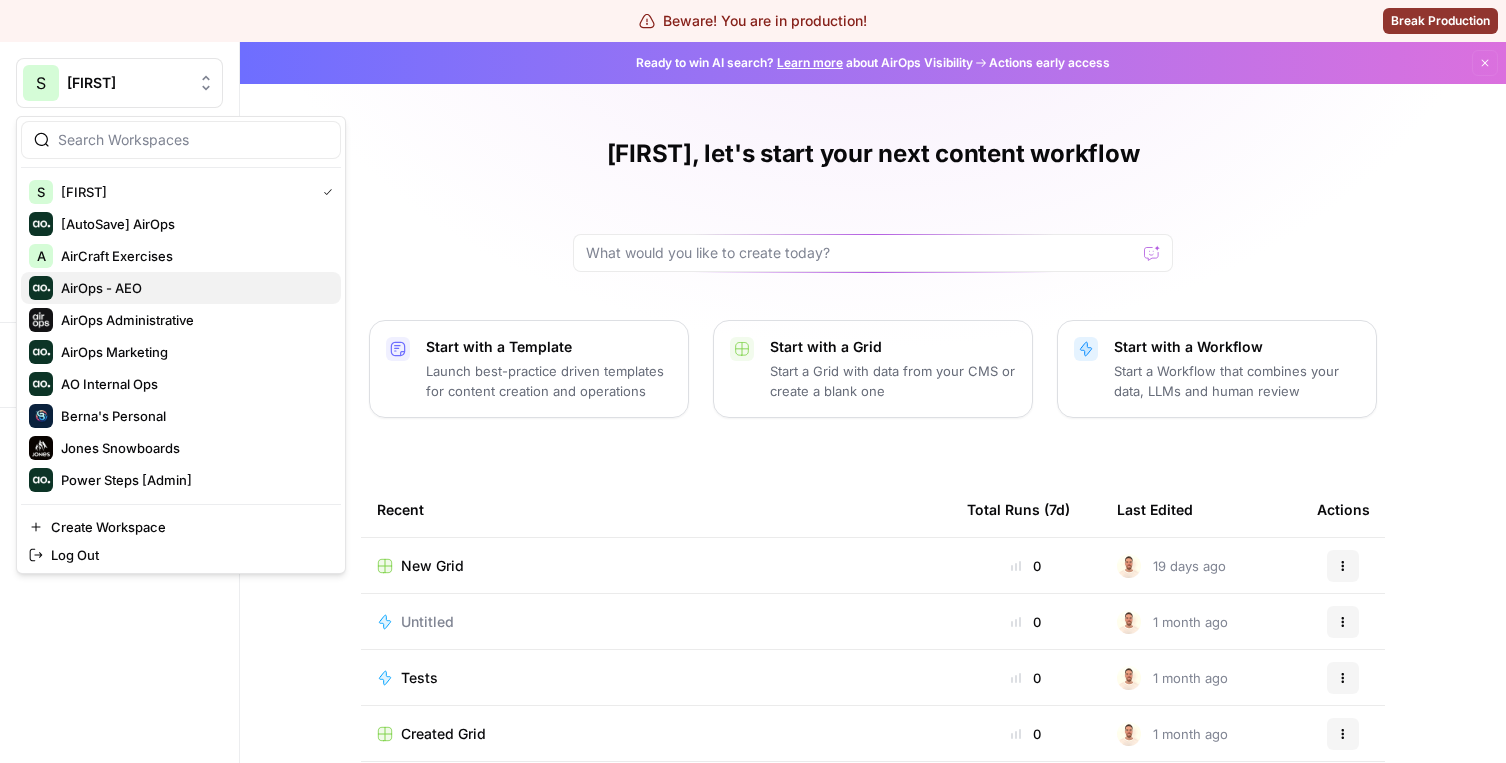 click on "AirOps - AEO" at bounding box center (193, 288) 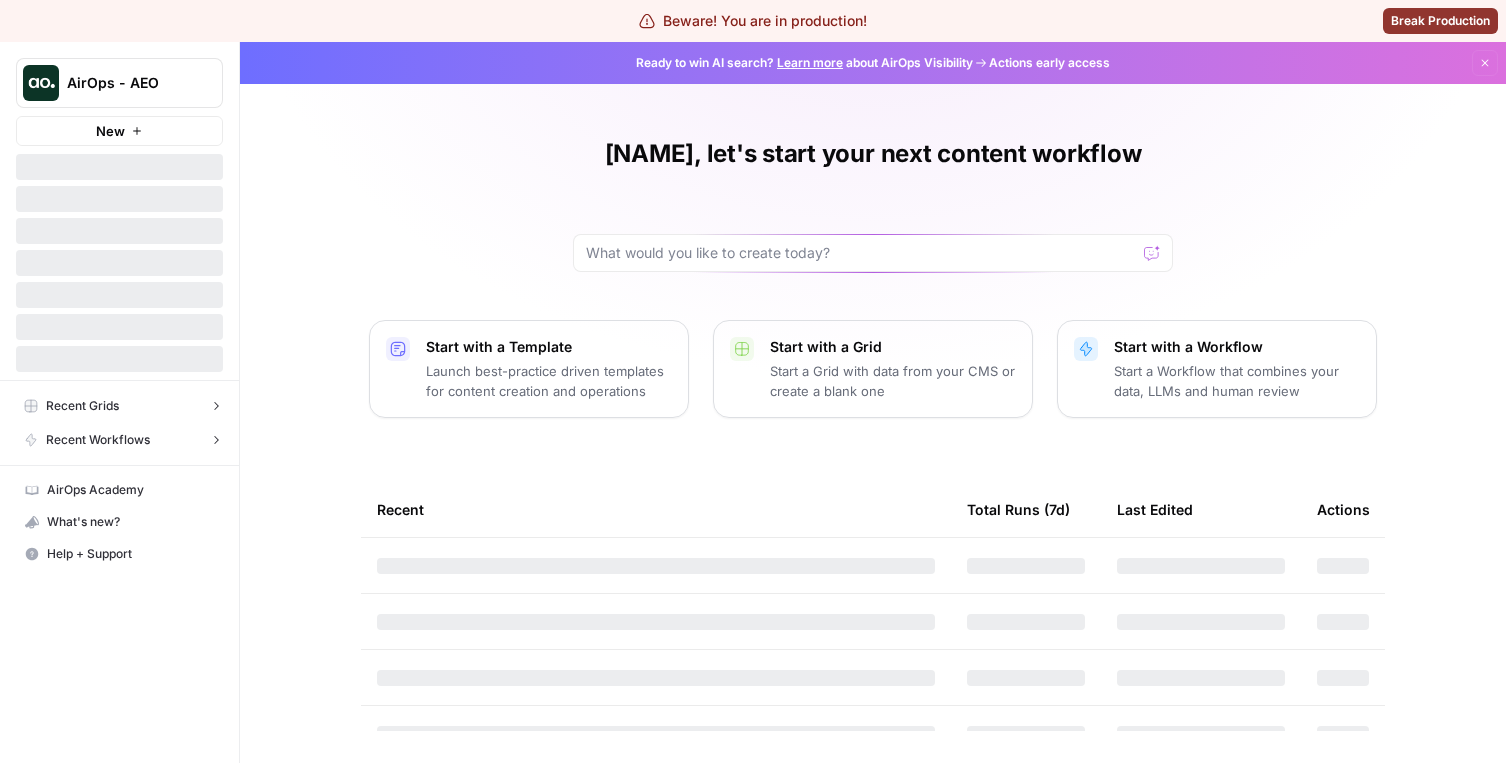 scroll, scrollTop: 0, scrollLeft: 0, axis: both 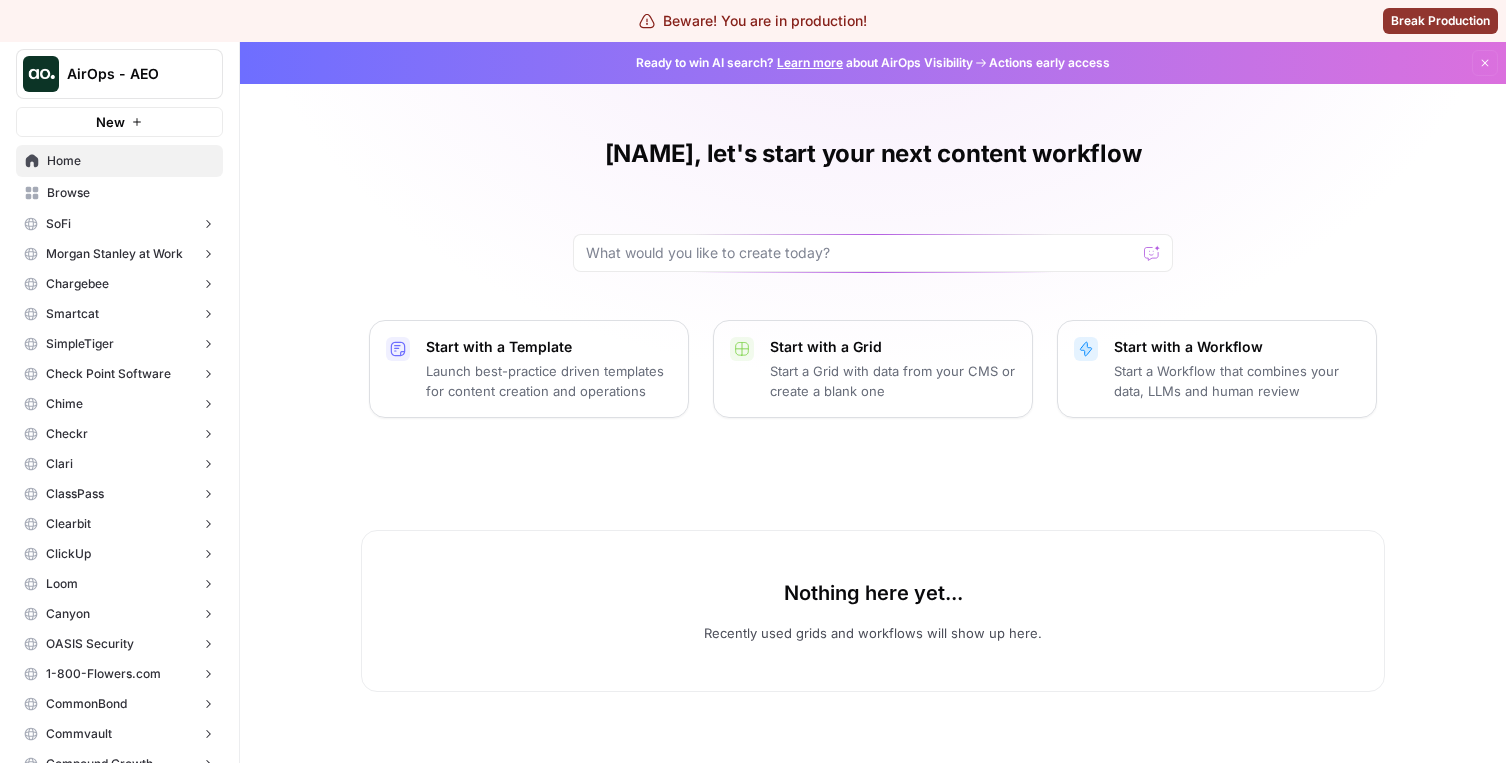 click on "Chargebee" at bounding box center [119, 284] 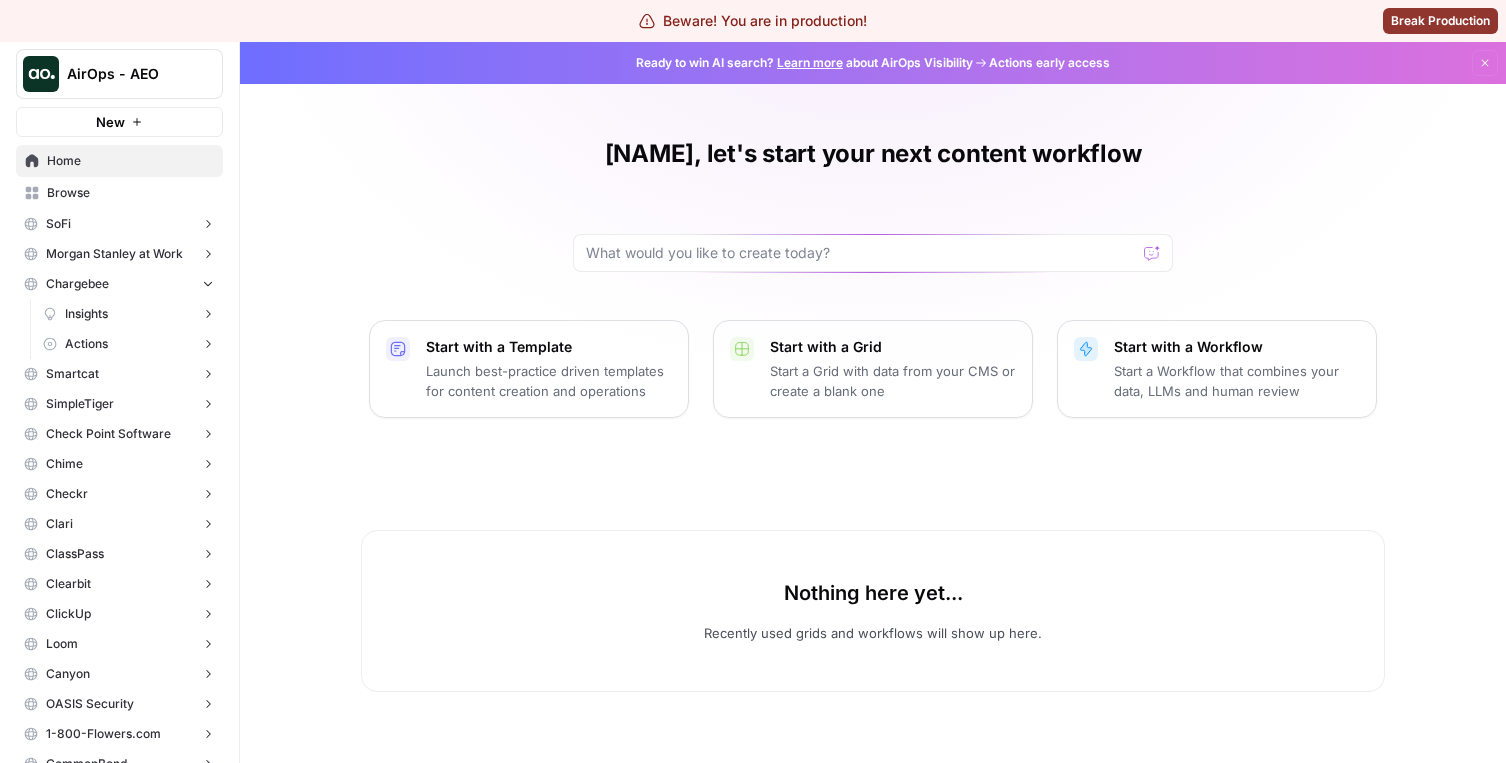 click on "Insights" at bounding box center [86, 314] 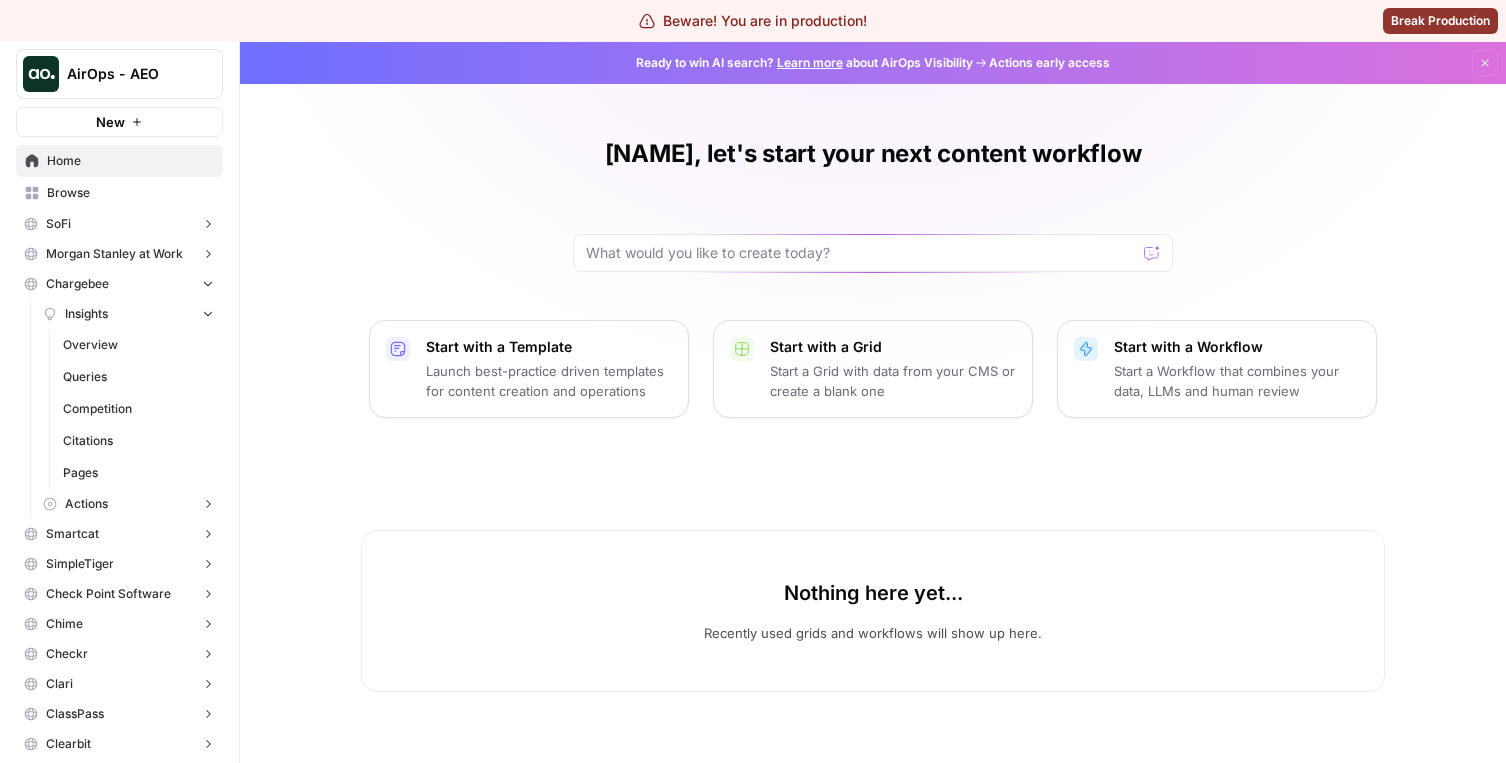 click on "Overview" at bounding box center (138, 345) 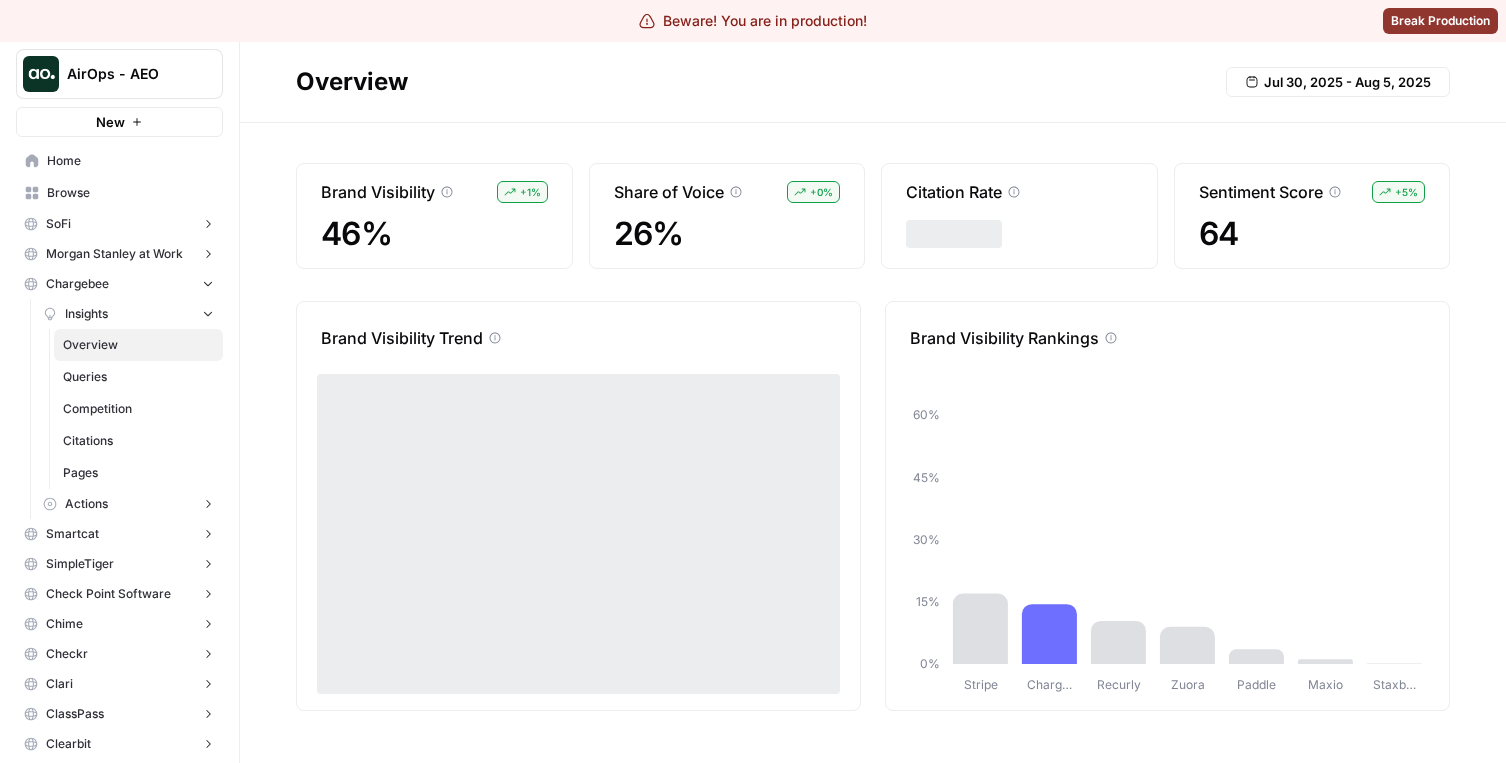 click on "Queries" at bounding box center [138, 377] 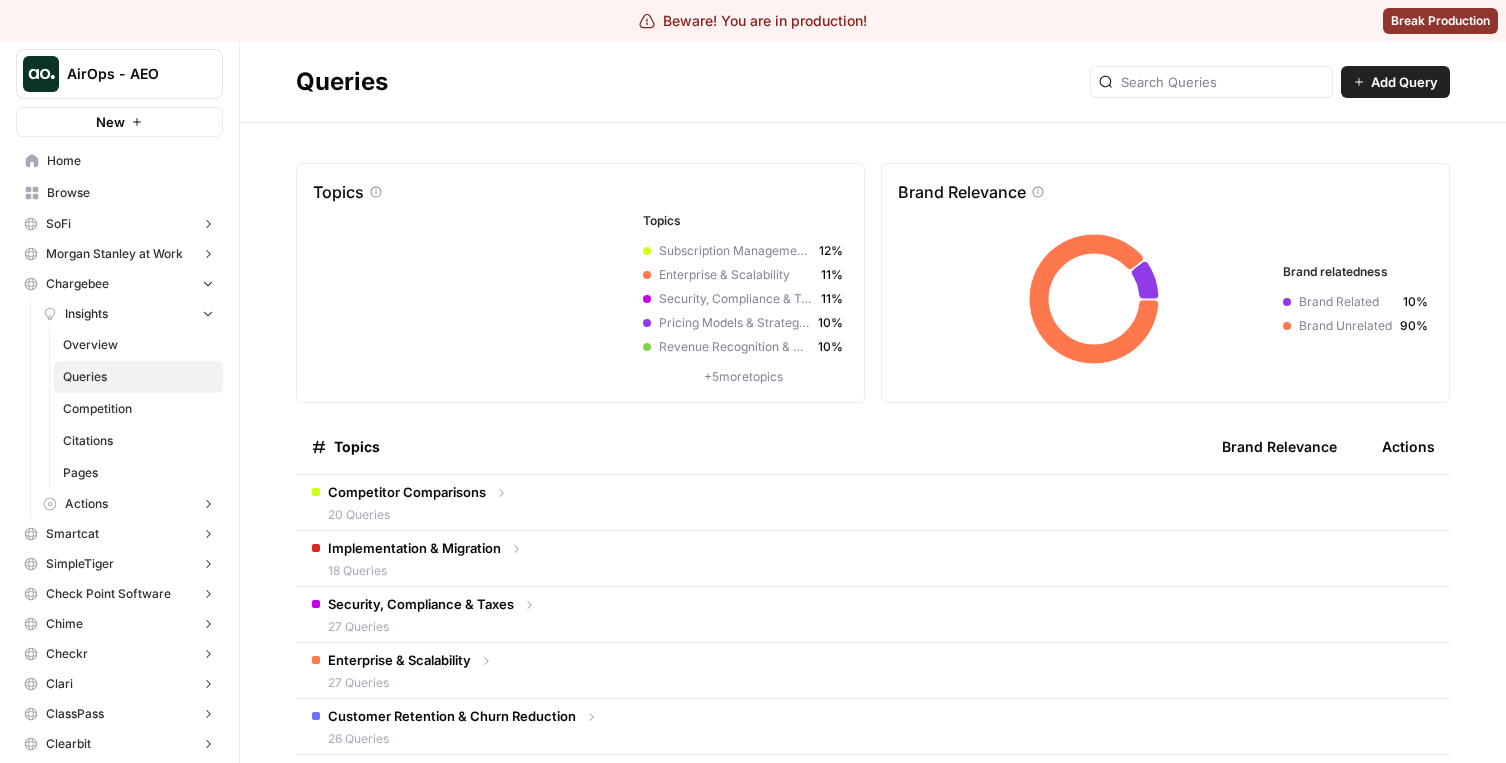 click on "Competition" at bounding box center [138, 409] 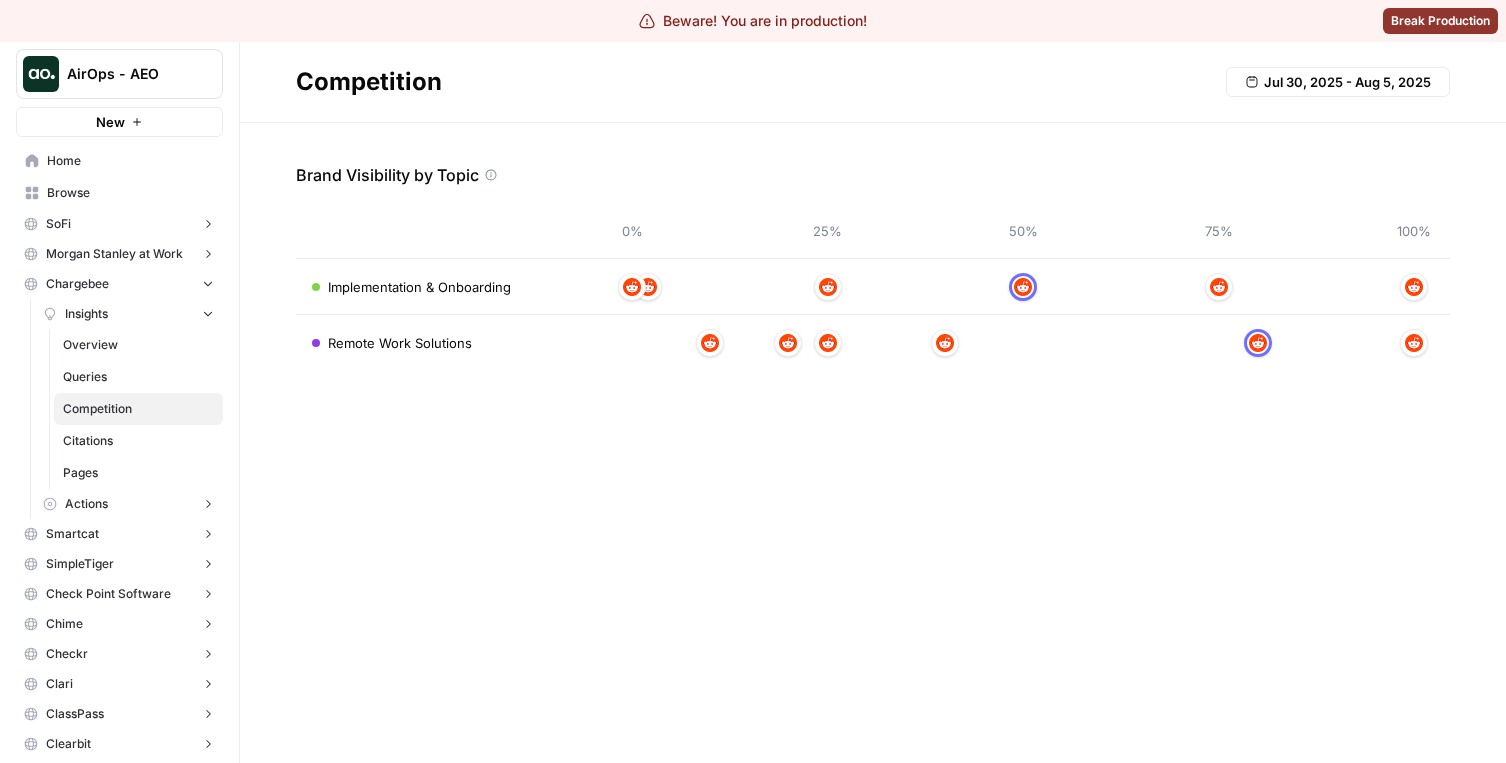 click on "Citations" at bounding box center (138, 441) 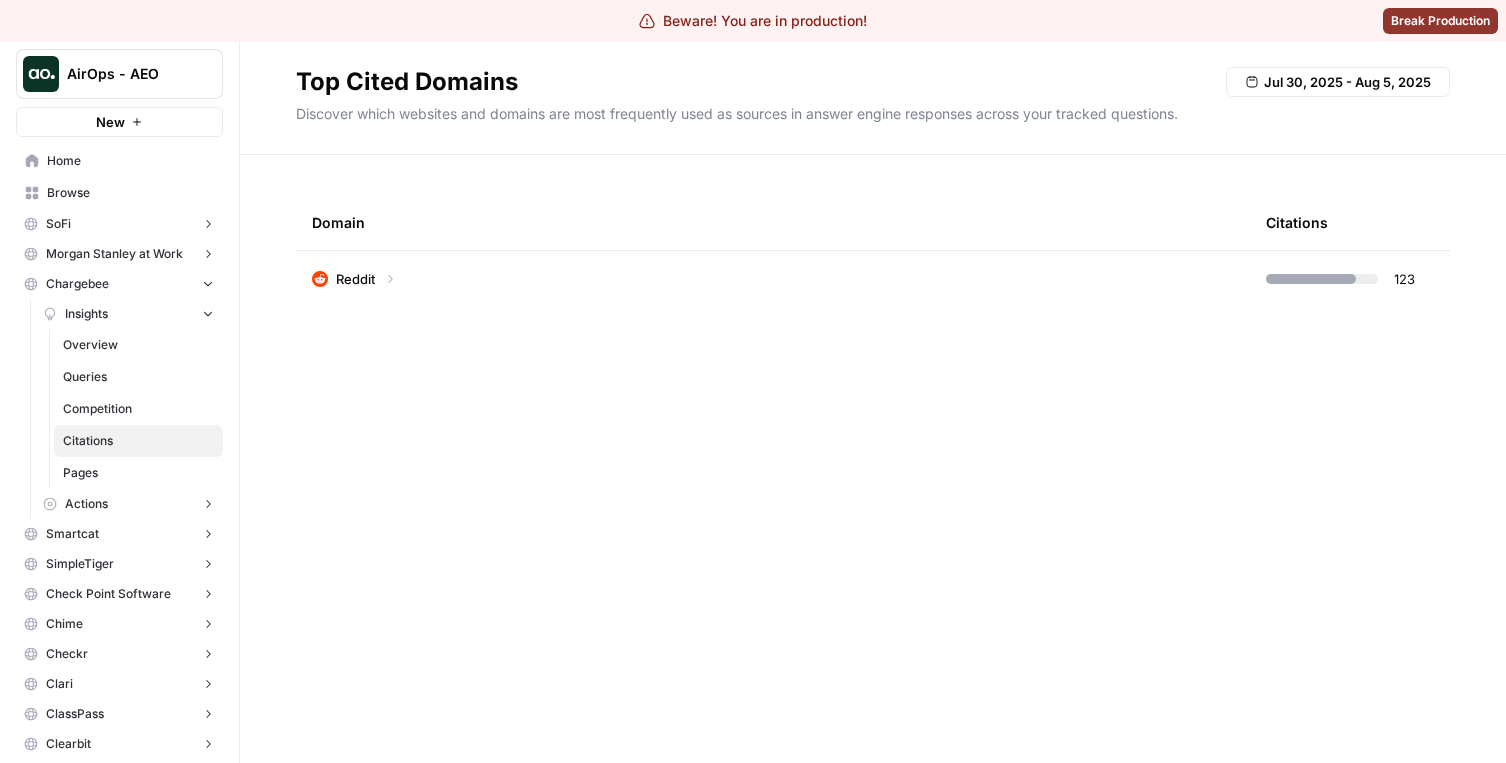 click on "Pages" at bounding box center [138, 473] 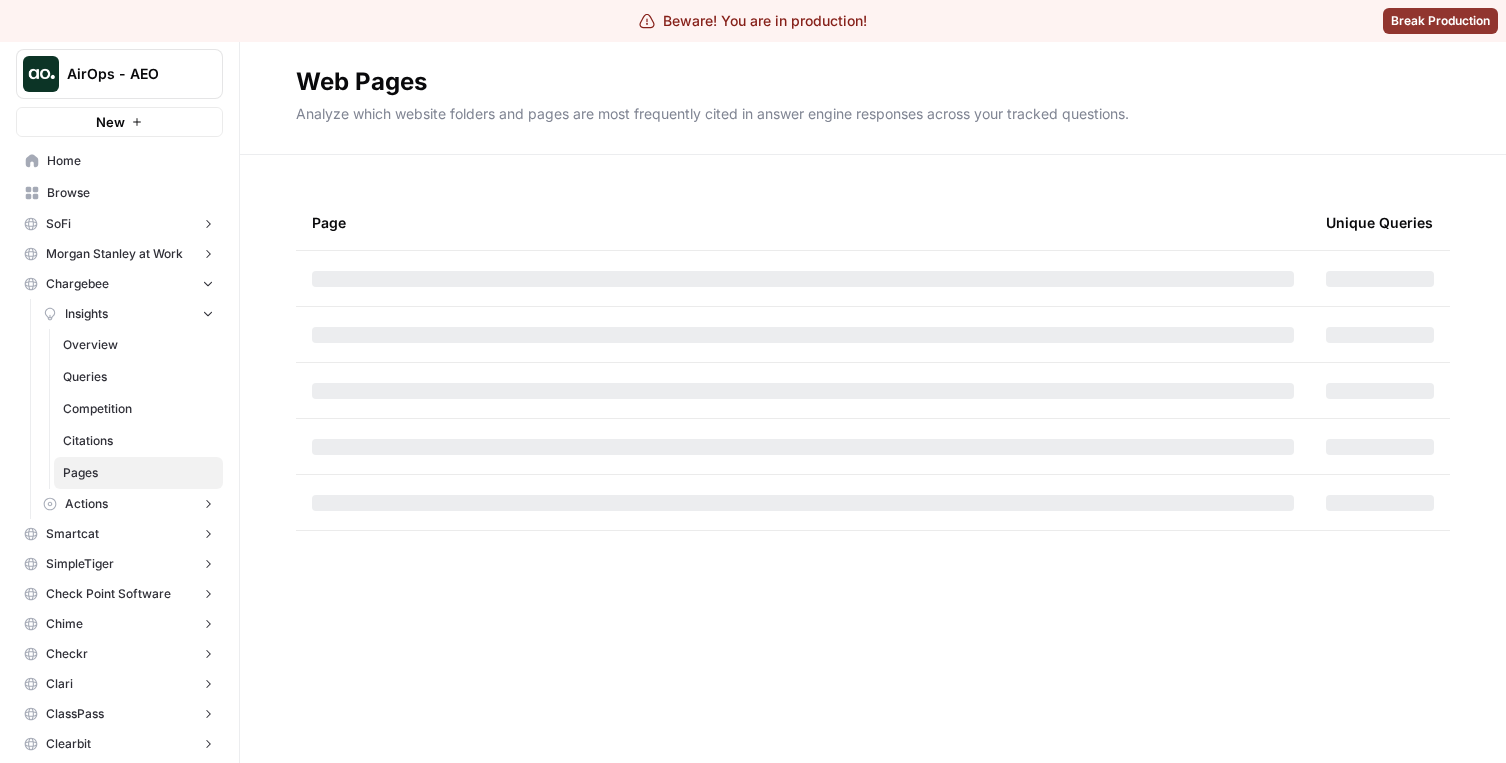 click on "Pages" at bounding box center (138, 473) 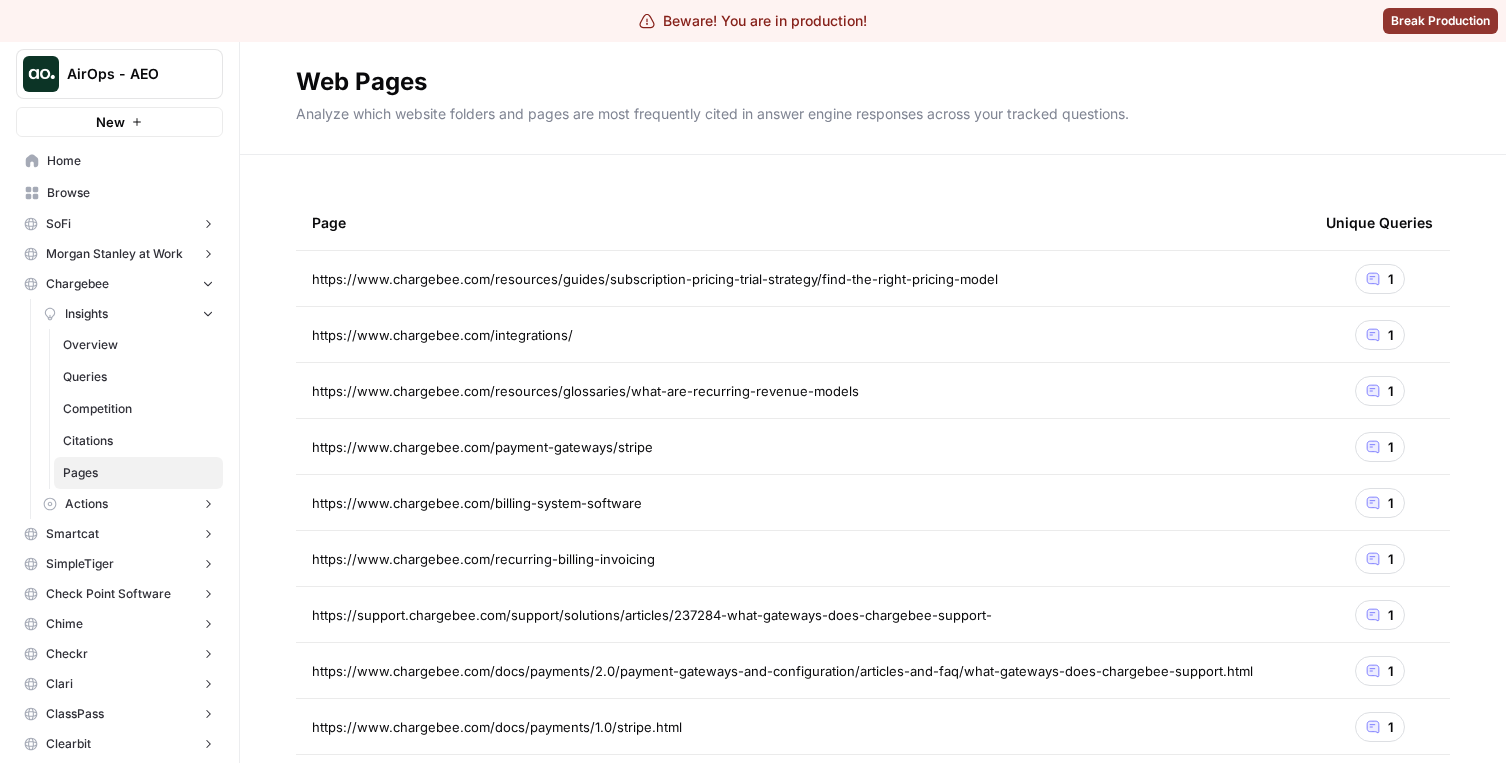 click on "Citations" at bounding box center (138, 441) 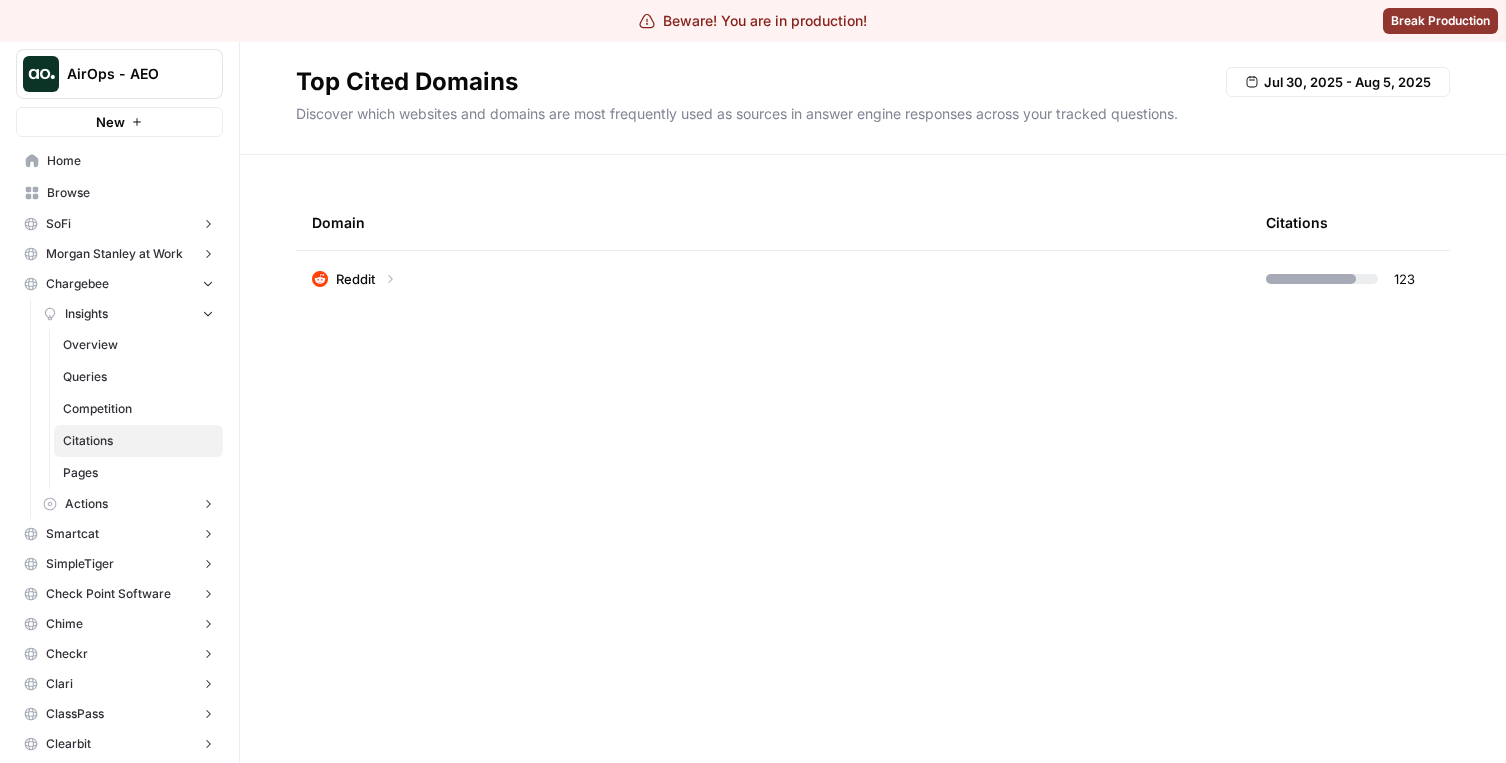 click on "Competition" at bounding box center [138, 409] 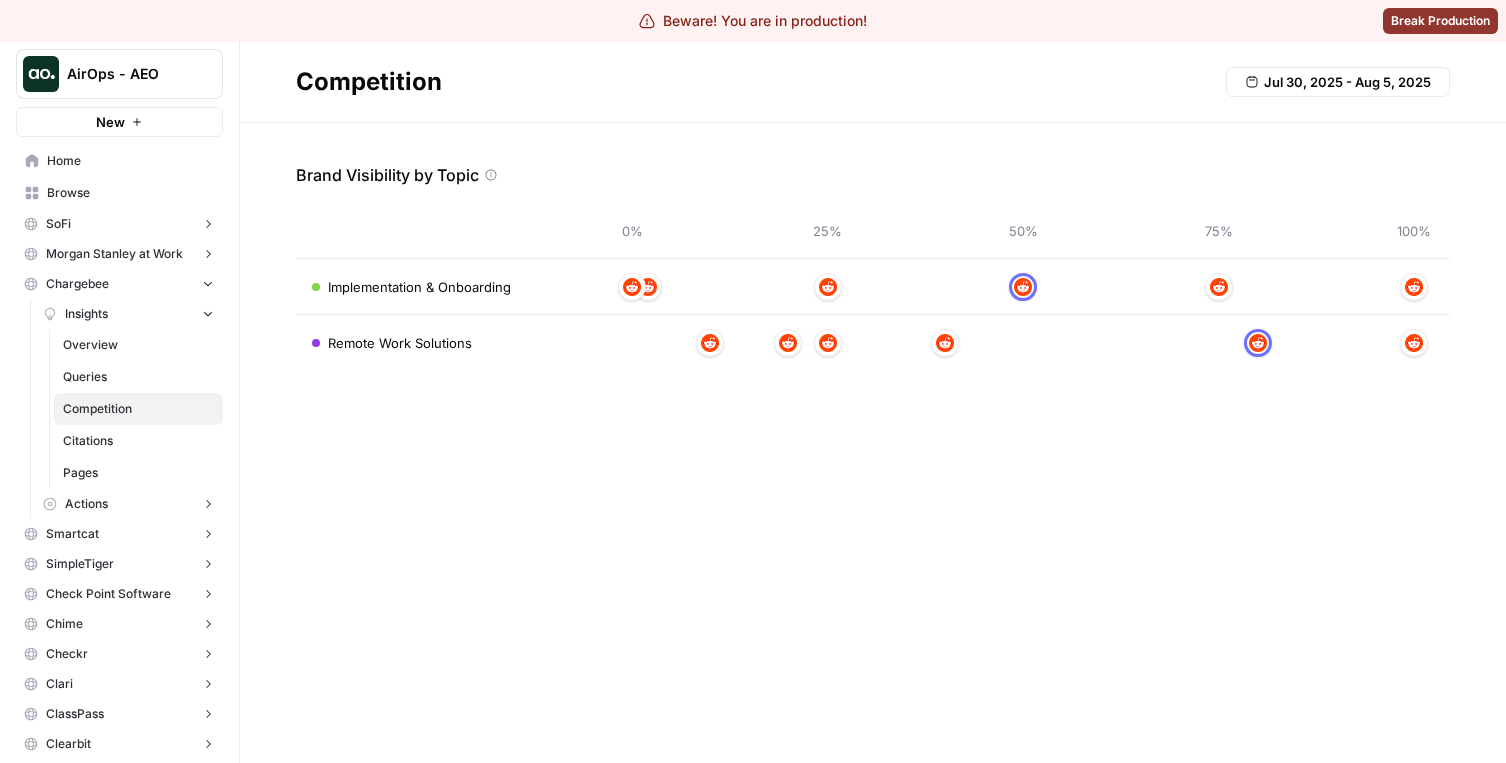 click on "Competition" at bounding box center [138, 409] 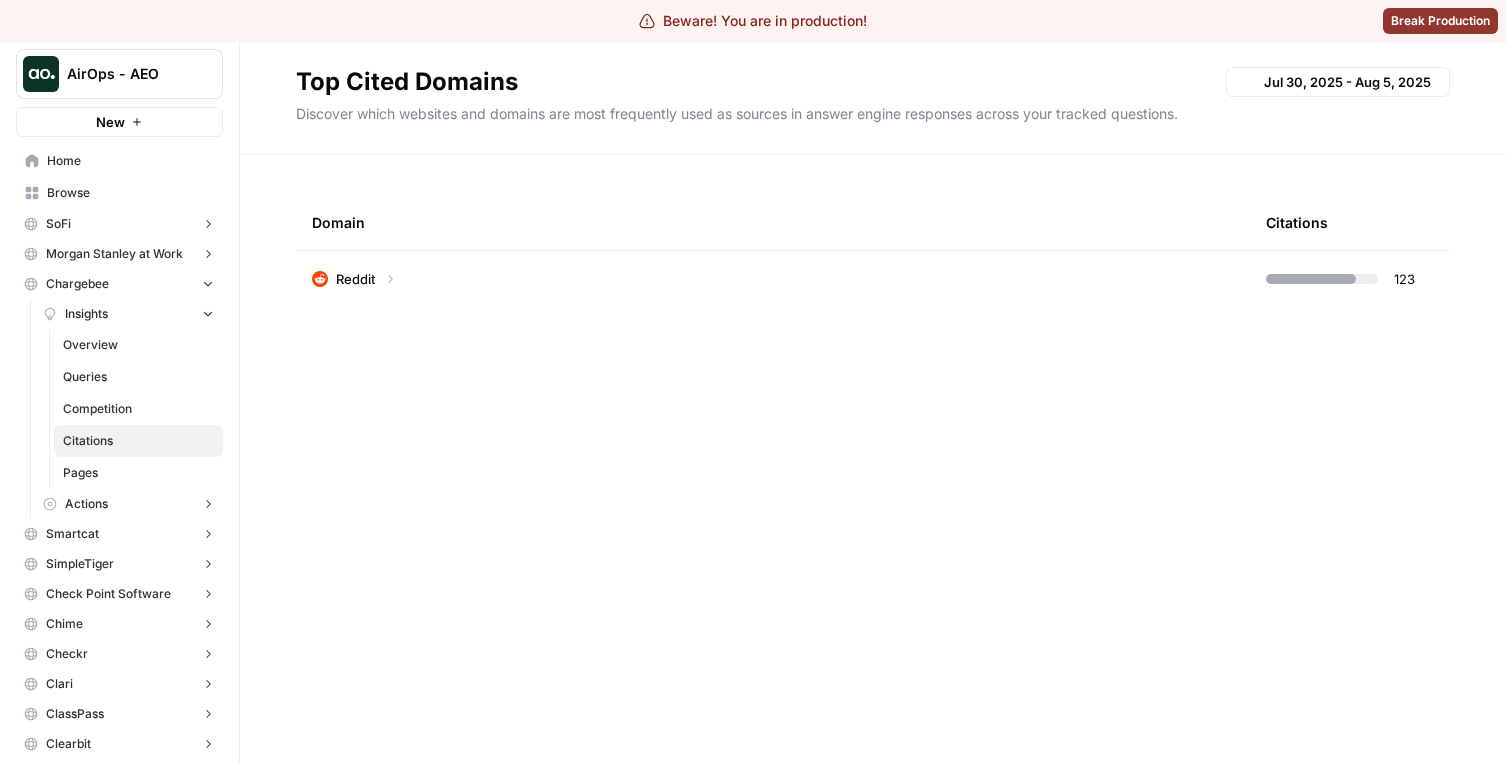 click on "Competition" at bounding box center [138, 409] 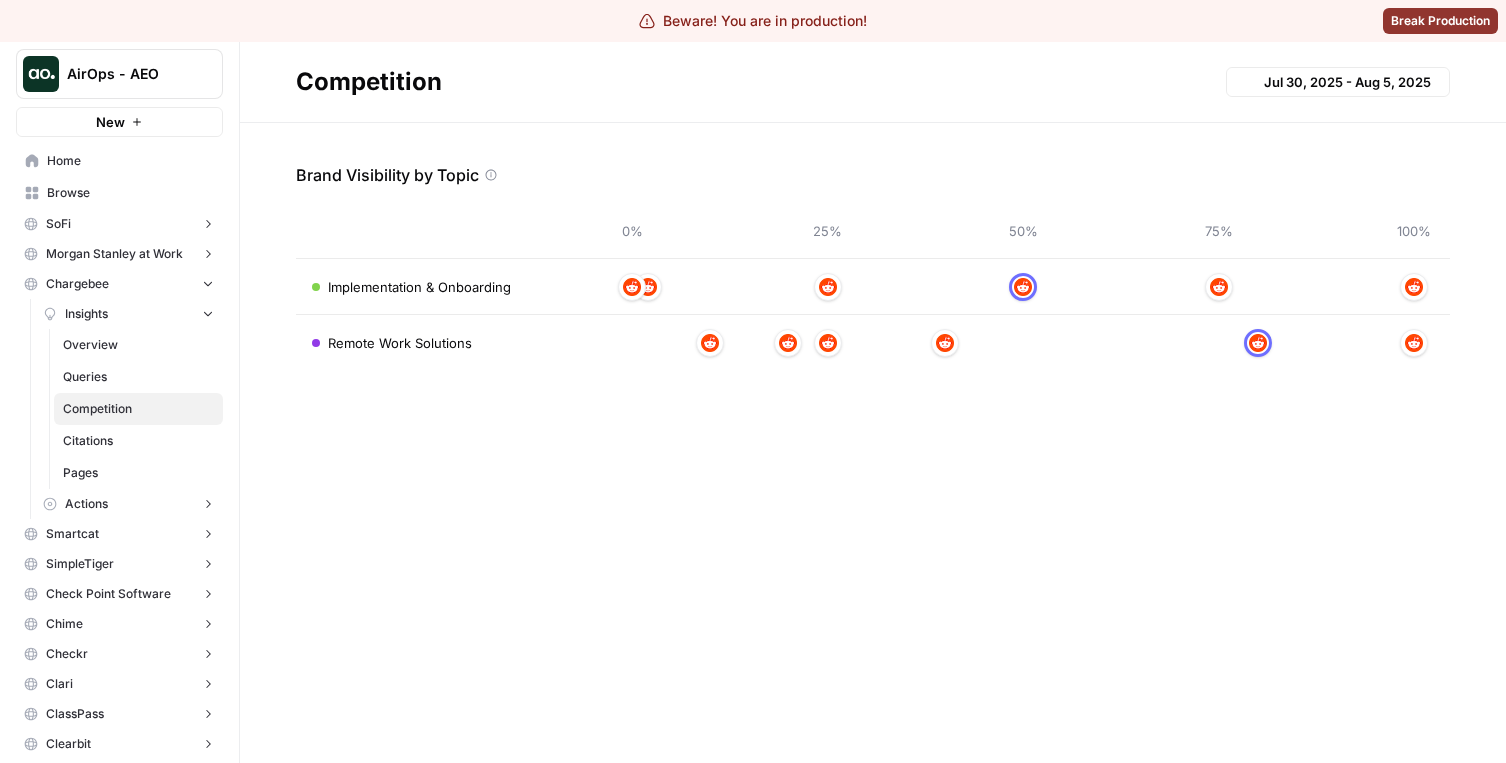 click on "Competition" at bounding box center (138, 409) 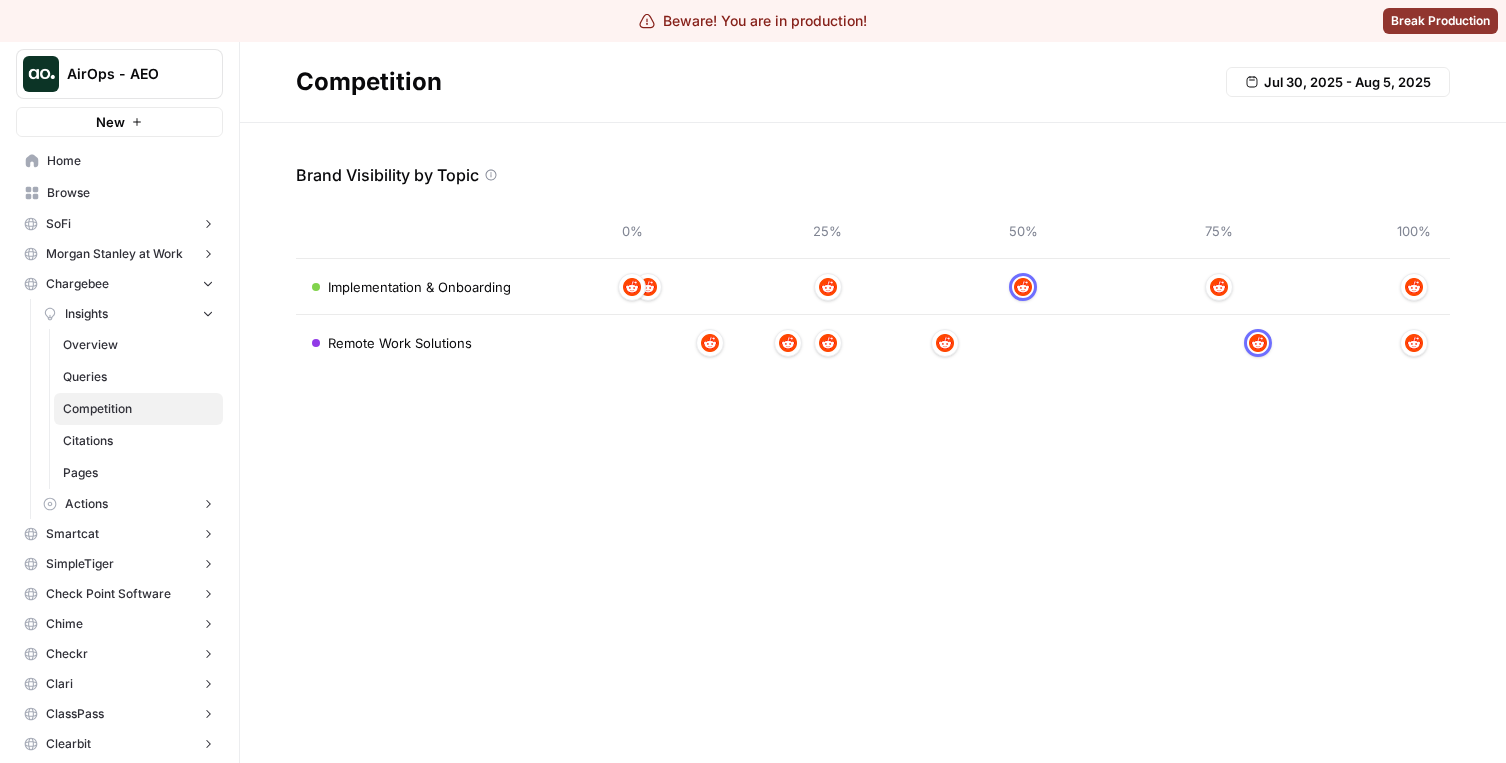 click on "Queries" at bounding box center (138, 377) 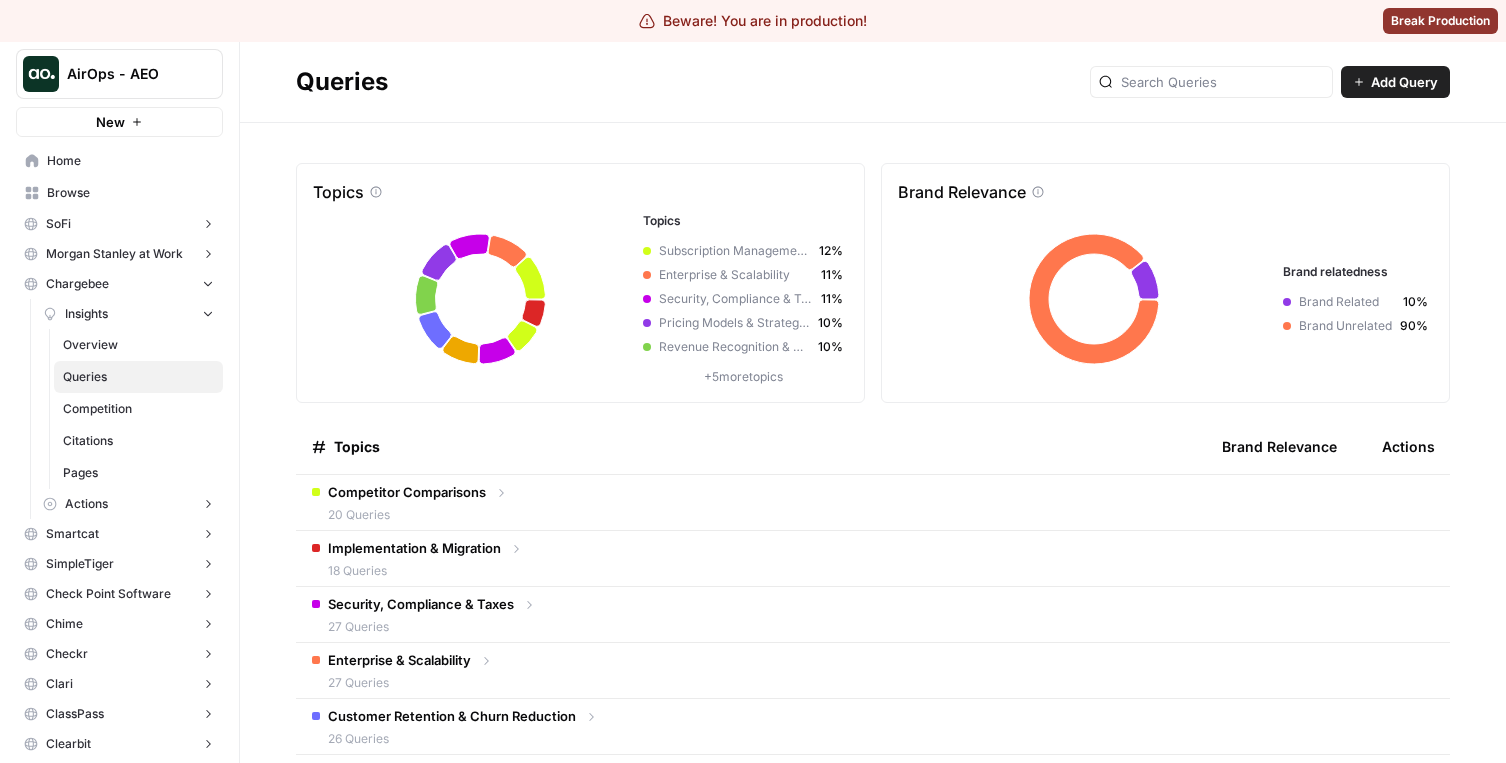 click on "Overview" at bounding box center (138, 345) 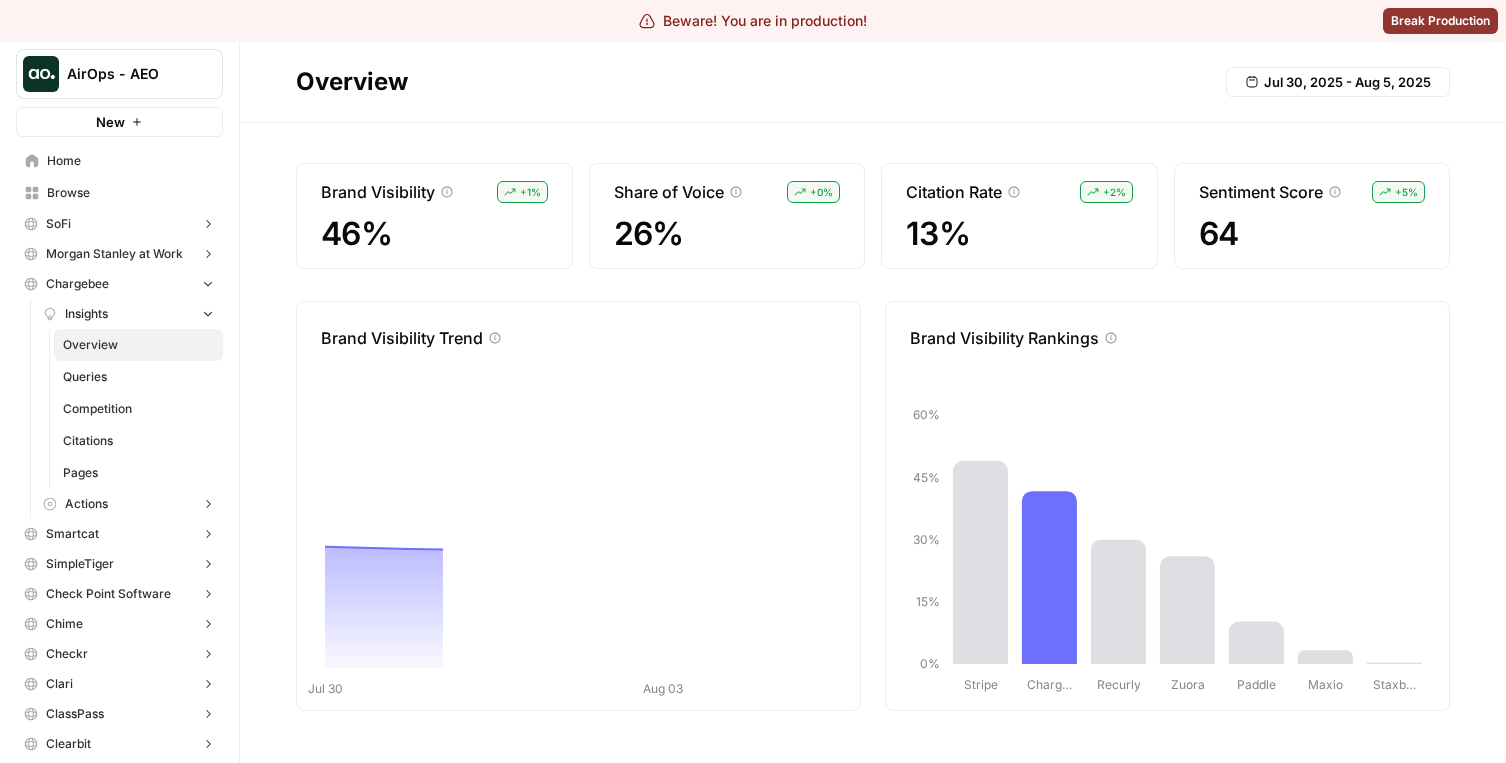 click on "Competition" at bounding box center [138, 409] 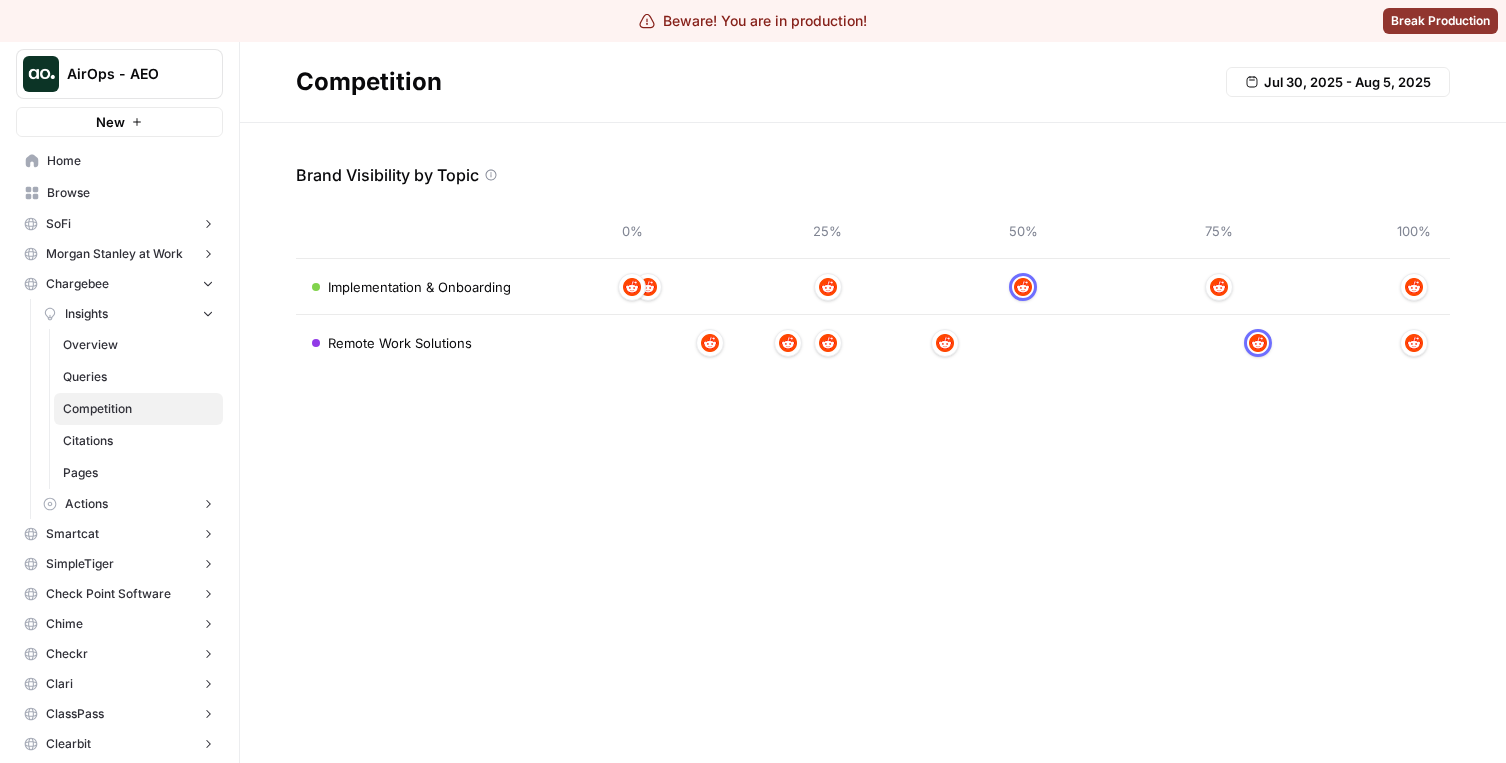 click on "Citations" at bounding box center [138, 441] 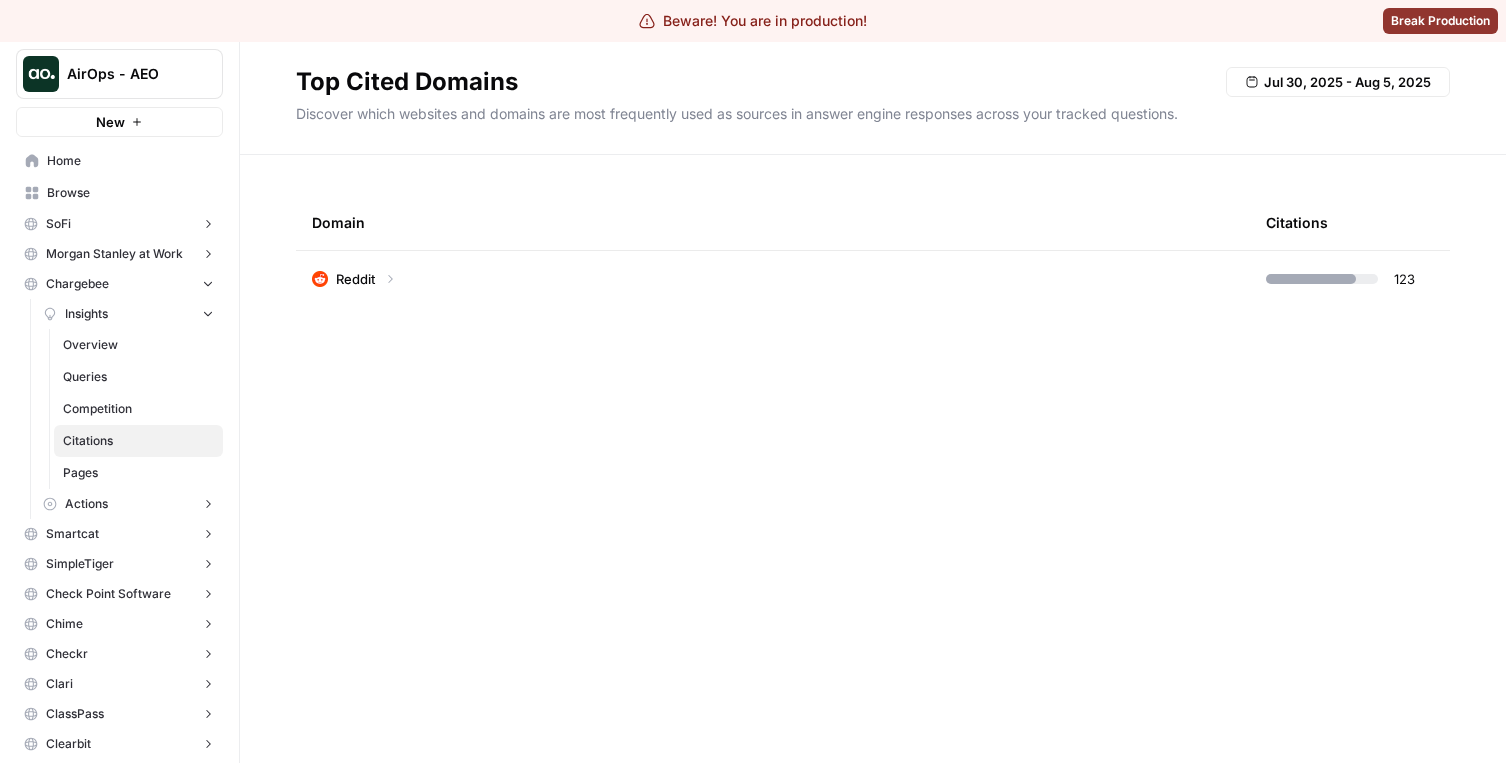 click on "Citations" at bounding box center (138, 441) 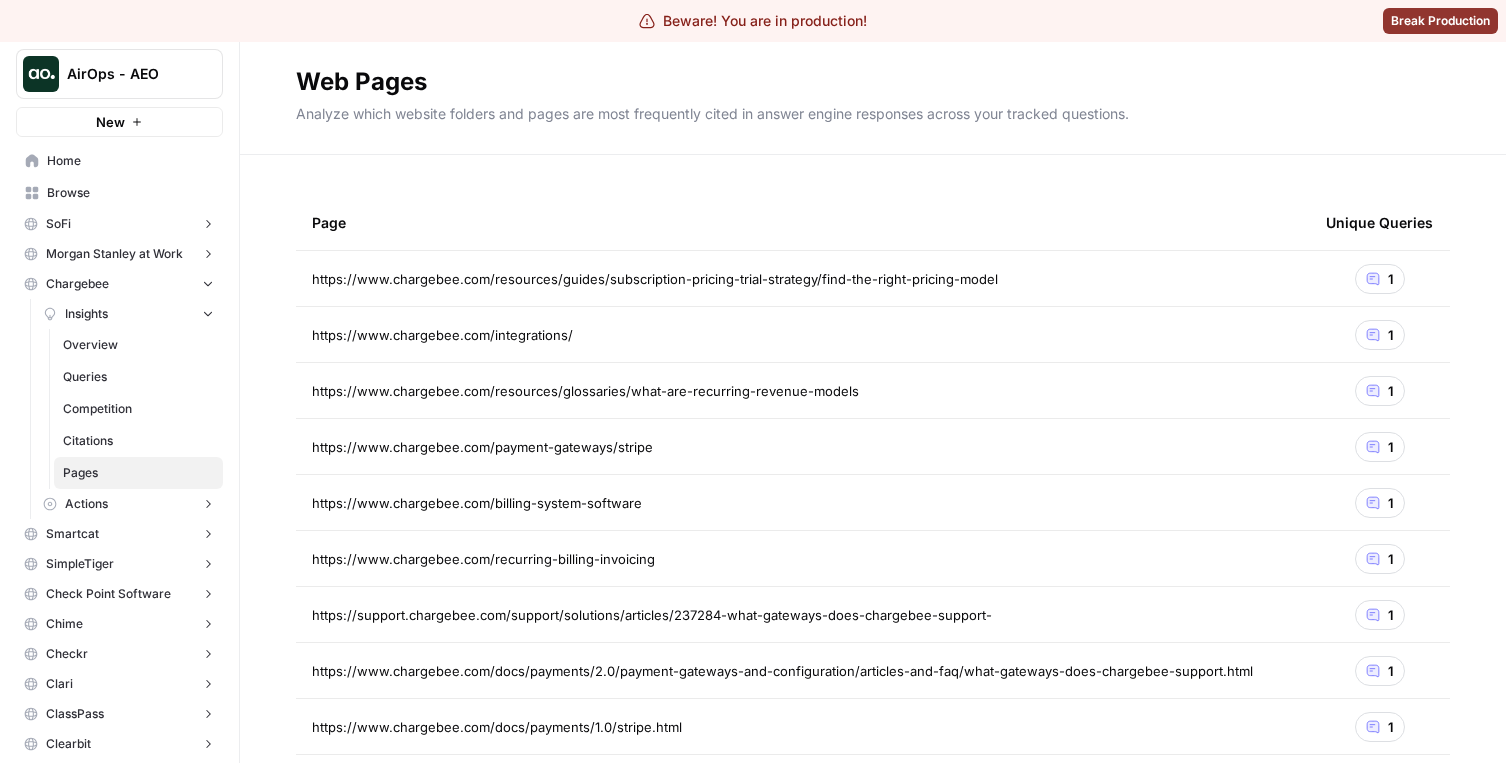 click on "Web Pages" at bounding box center (361, 82) 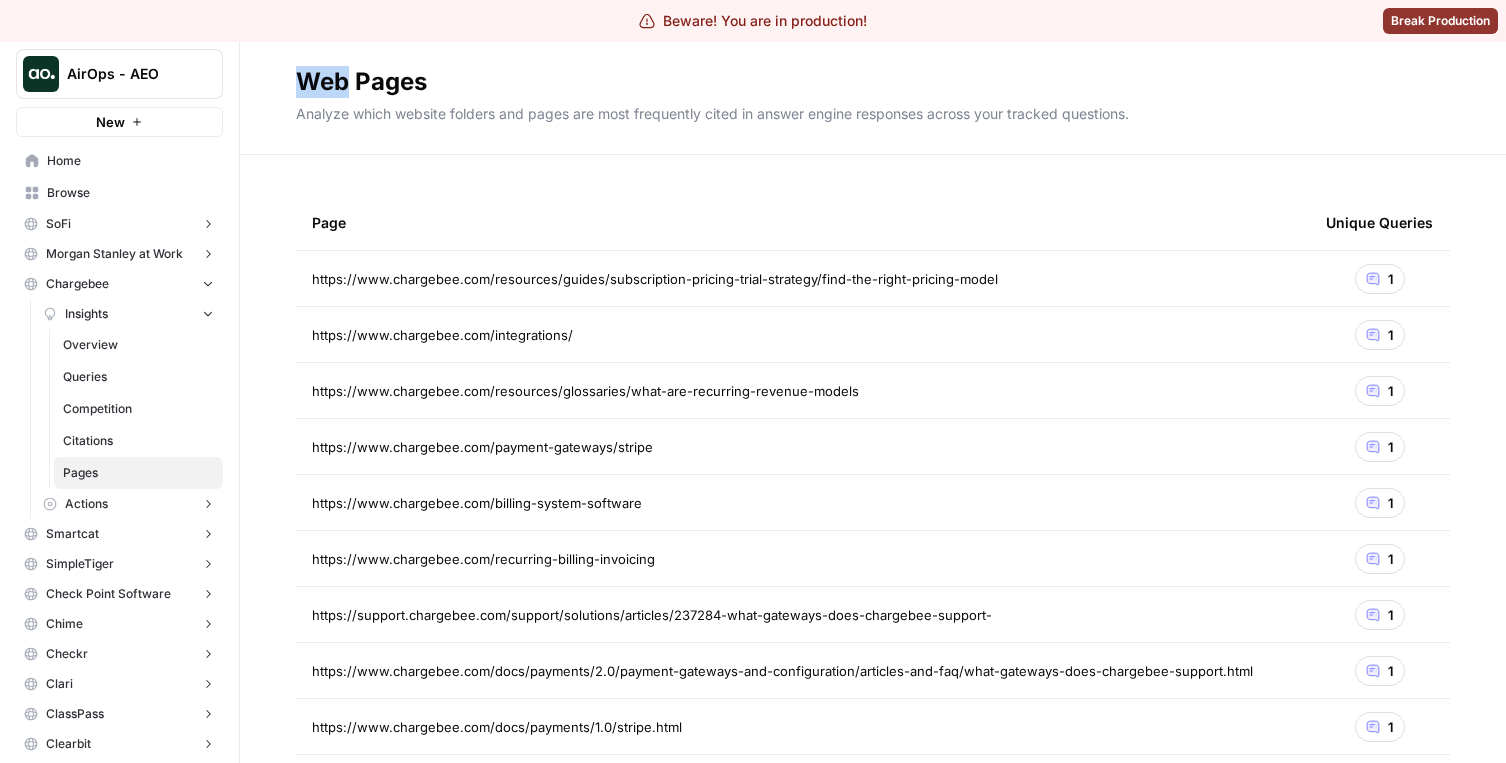 drag, startPoint x: 308, startPoint y: 77, endPoint x: 379, endPoint y: 77, distance: 71 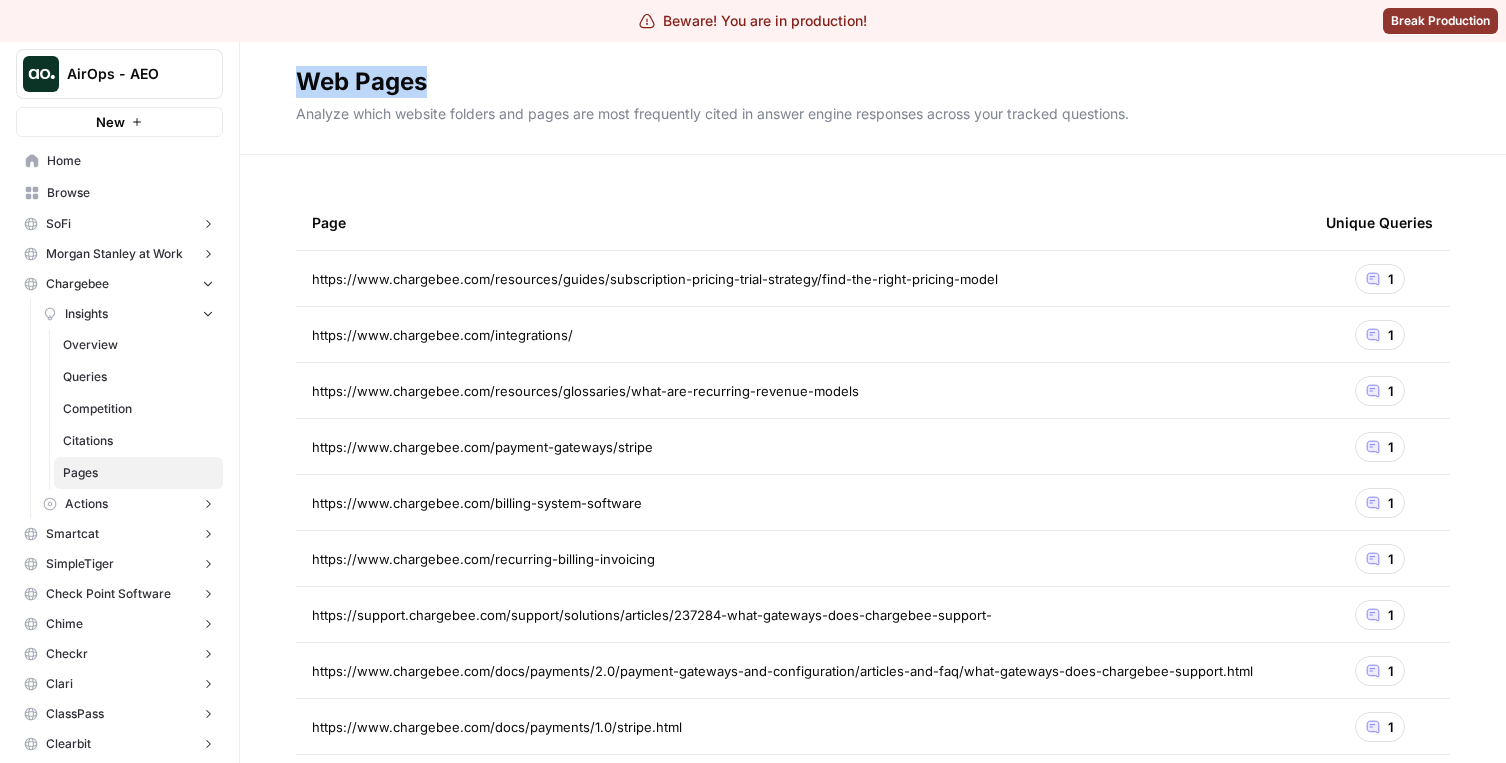 copy on "Web Pages" 